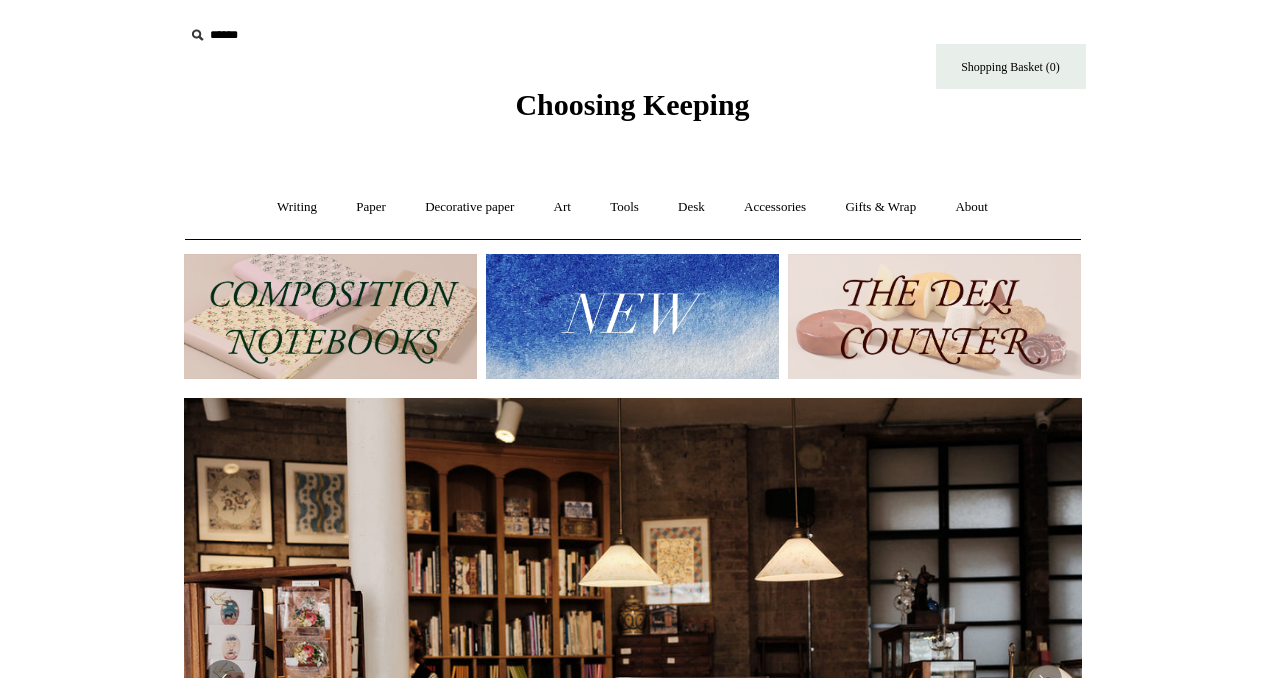 scroll, scrollTop: 0, scrollLeft: 0, axis: both 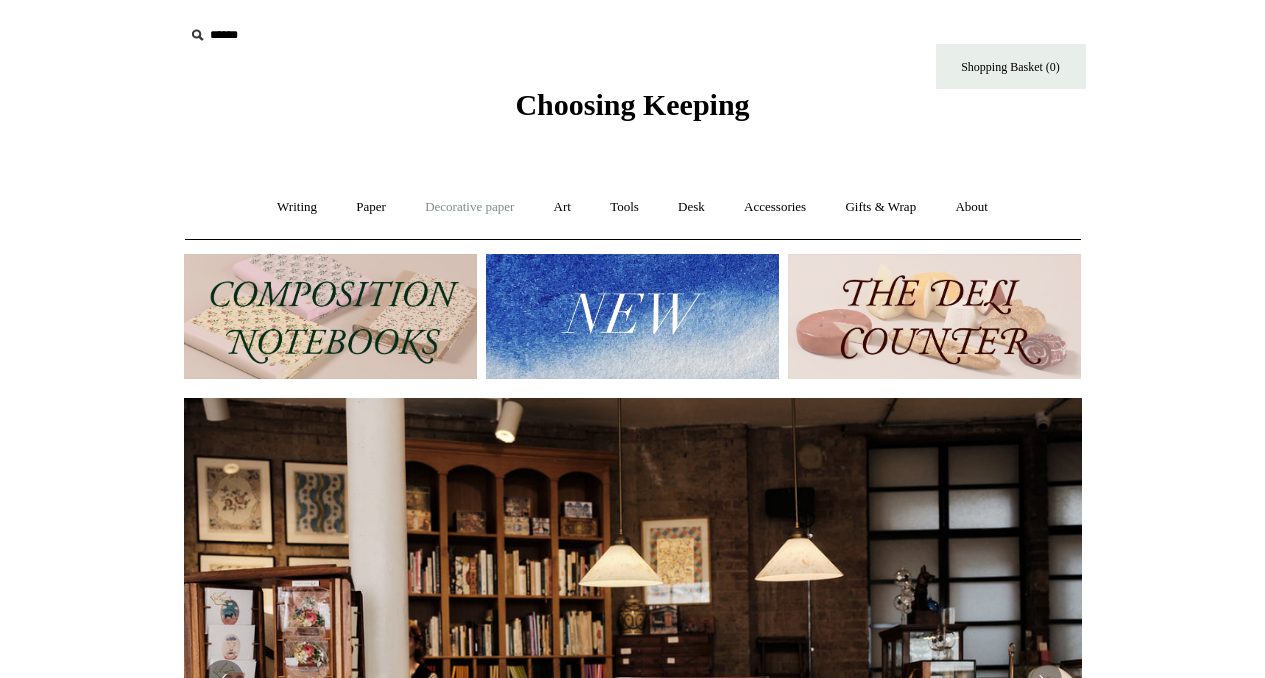 click on "Decorative paper +" at bounding box center [469, 207] 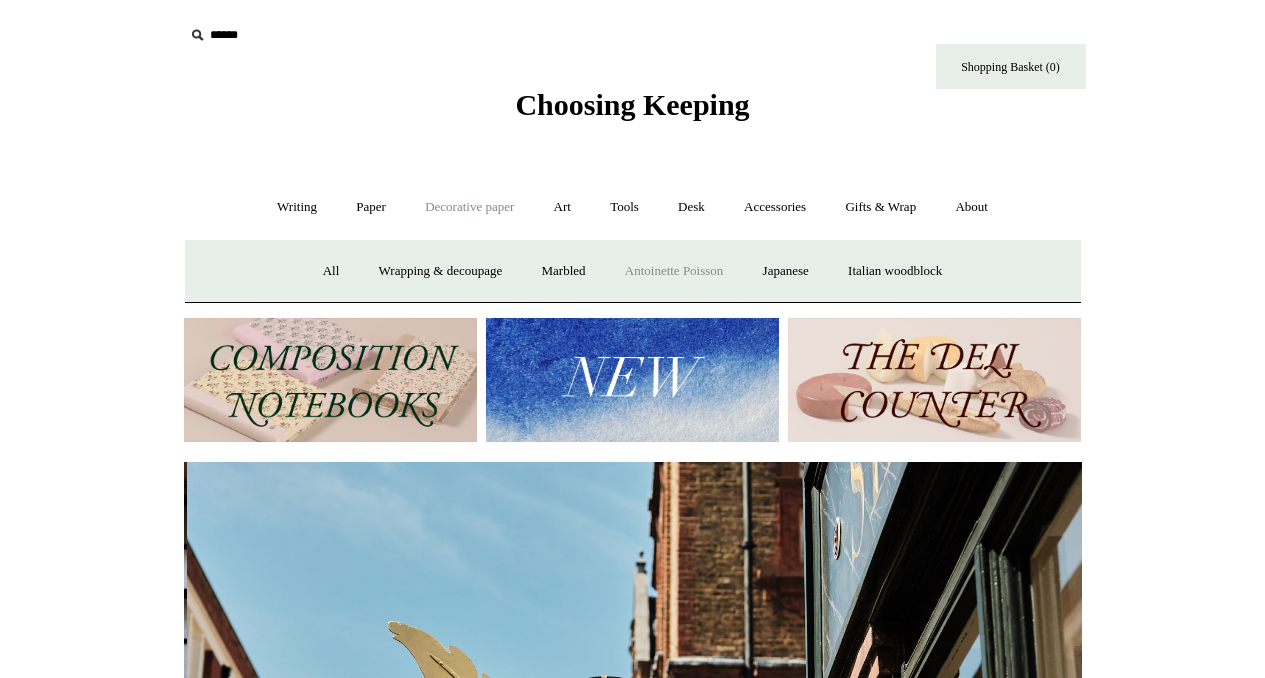 scroll, scrollTop: 0, scrollLeft: 898, axis: horizontal 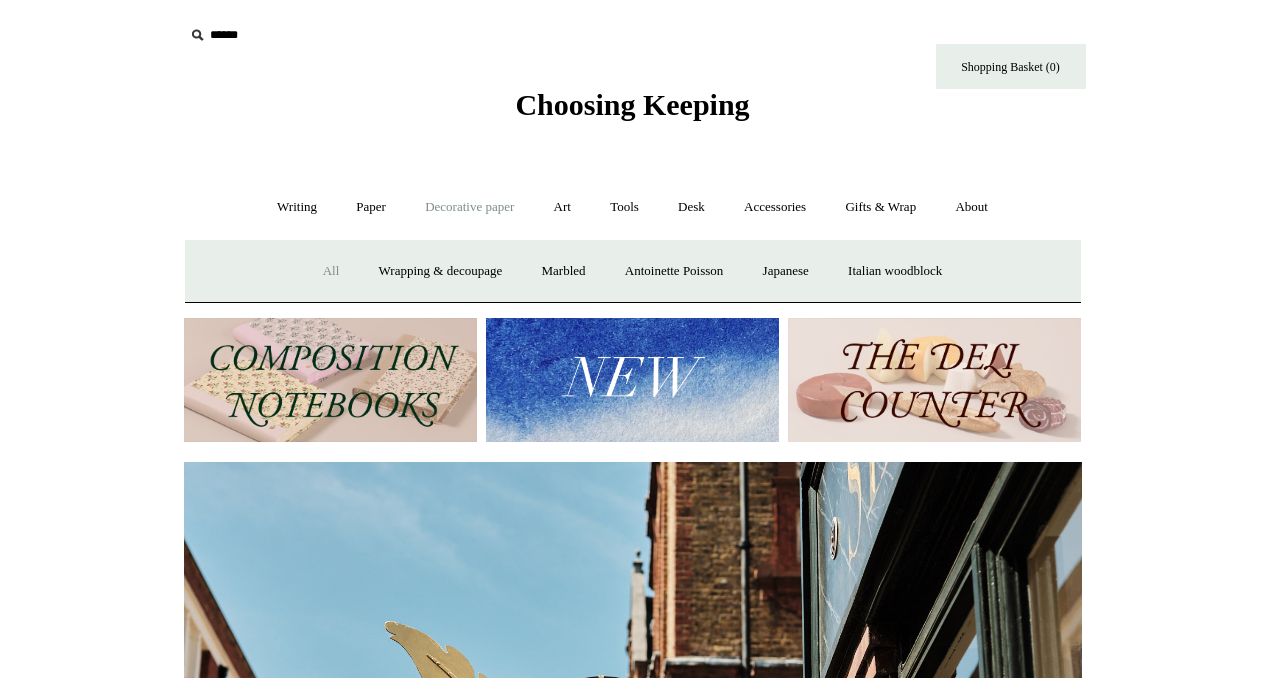 click on "All" at bounding box center (331, 271) 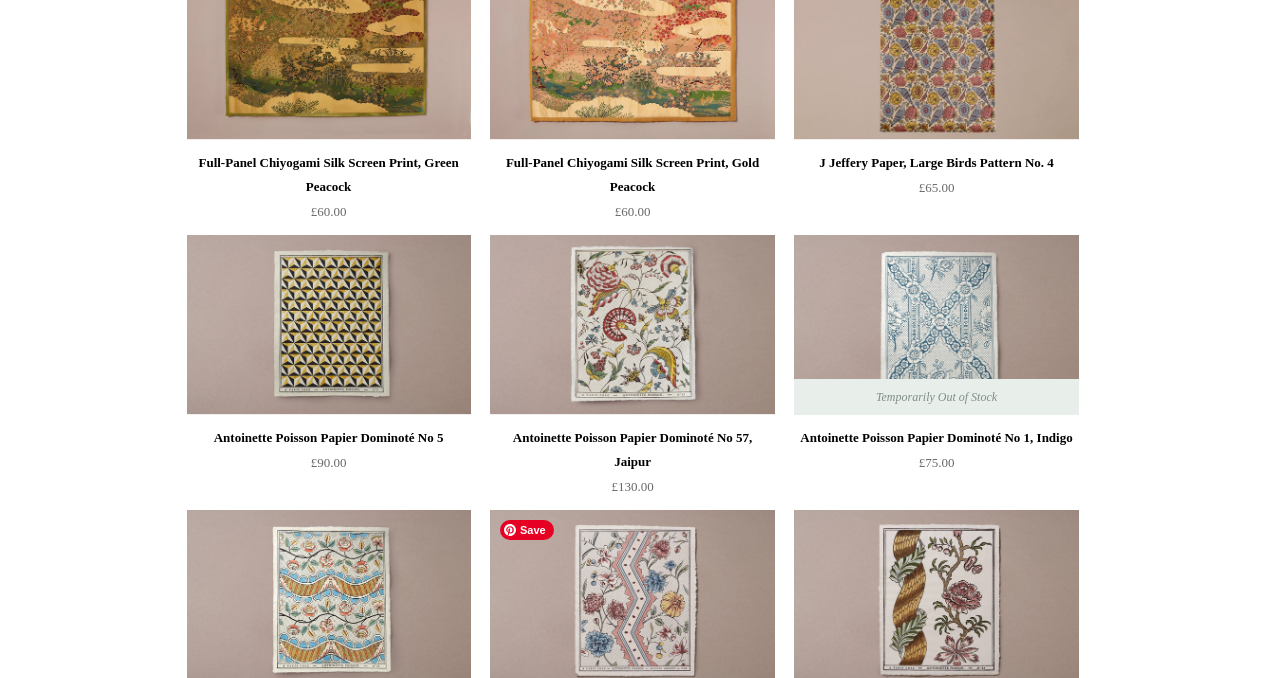 scroll, scrollTop: 0, scrollLeft: 0, axis: both 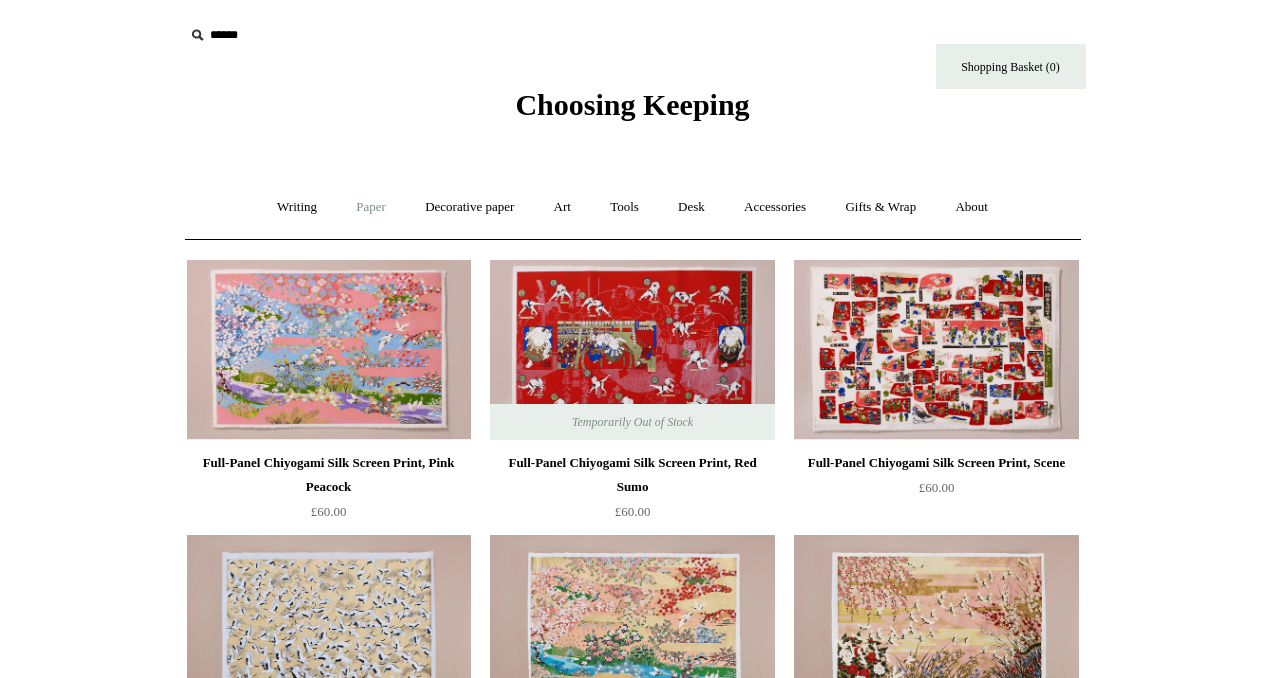 click on "Paper +" at bounding box center [371, 207] 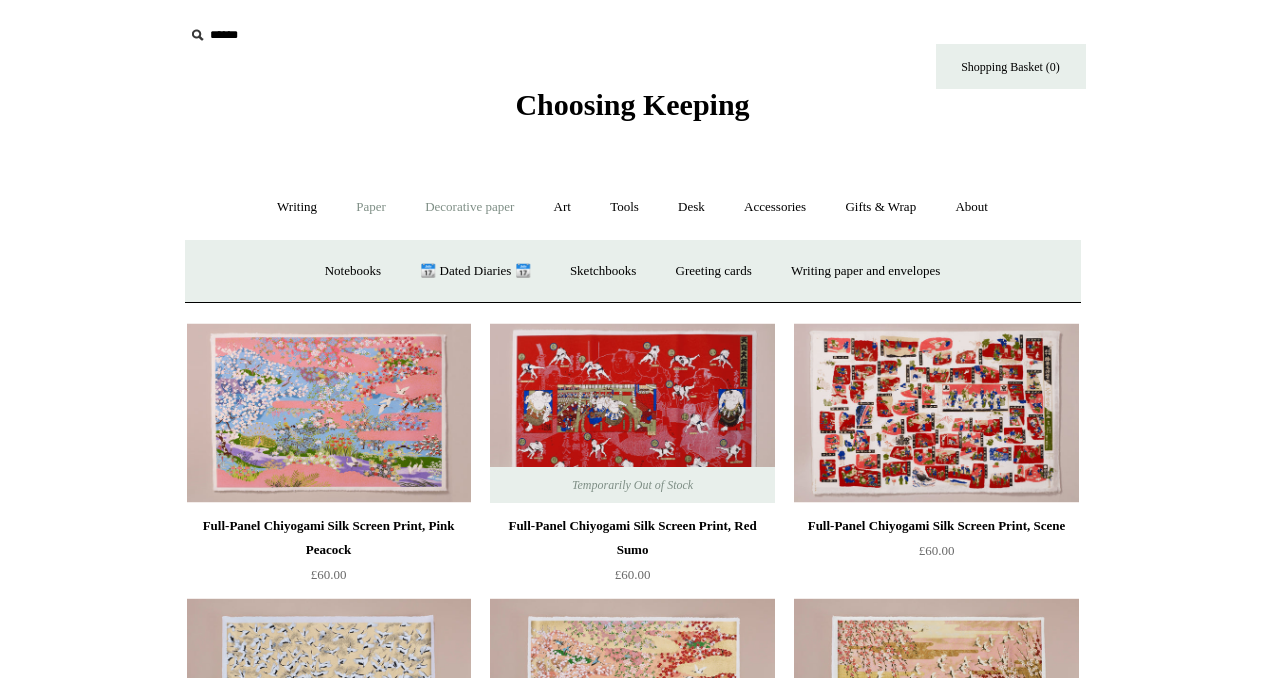 click on "Decorative paper +" at bounding box center [469, 207] 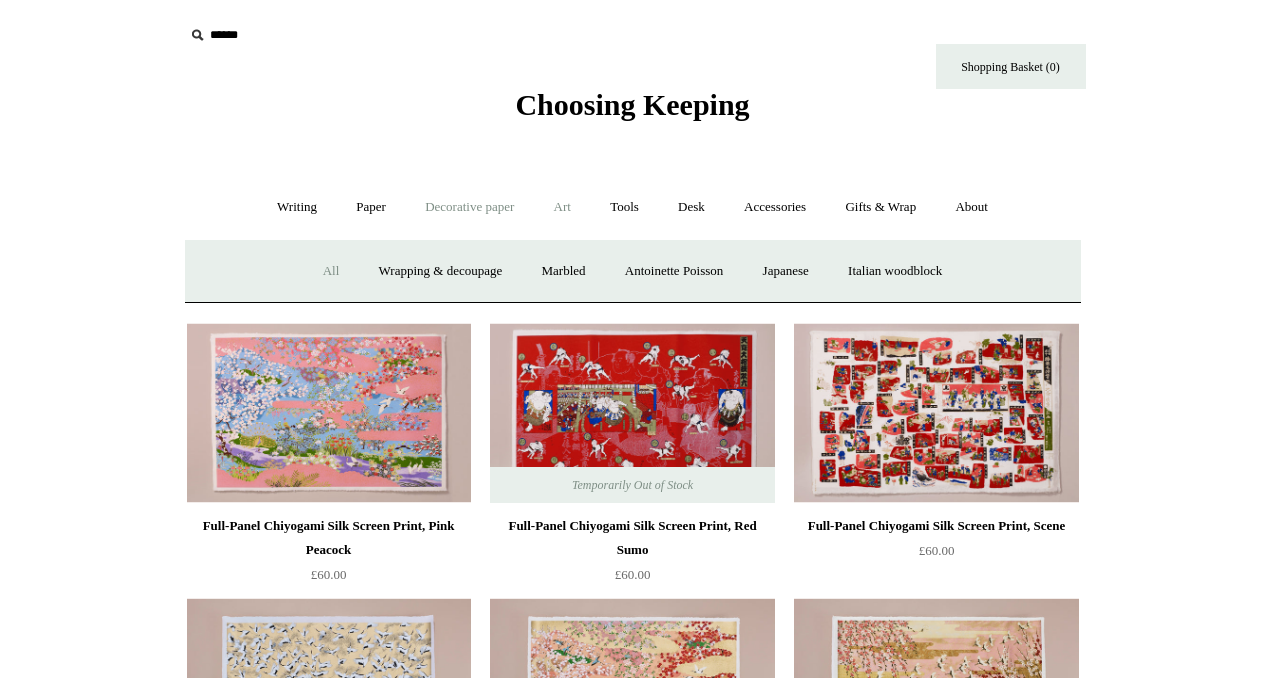 click on "Art +" at bounding box center (562, 207) 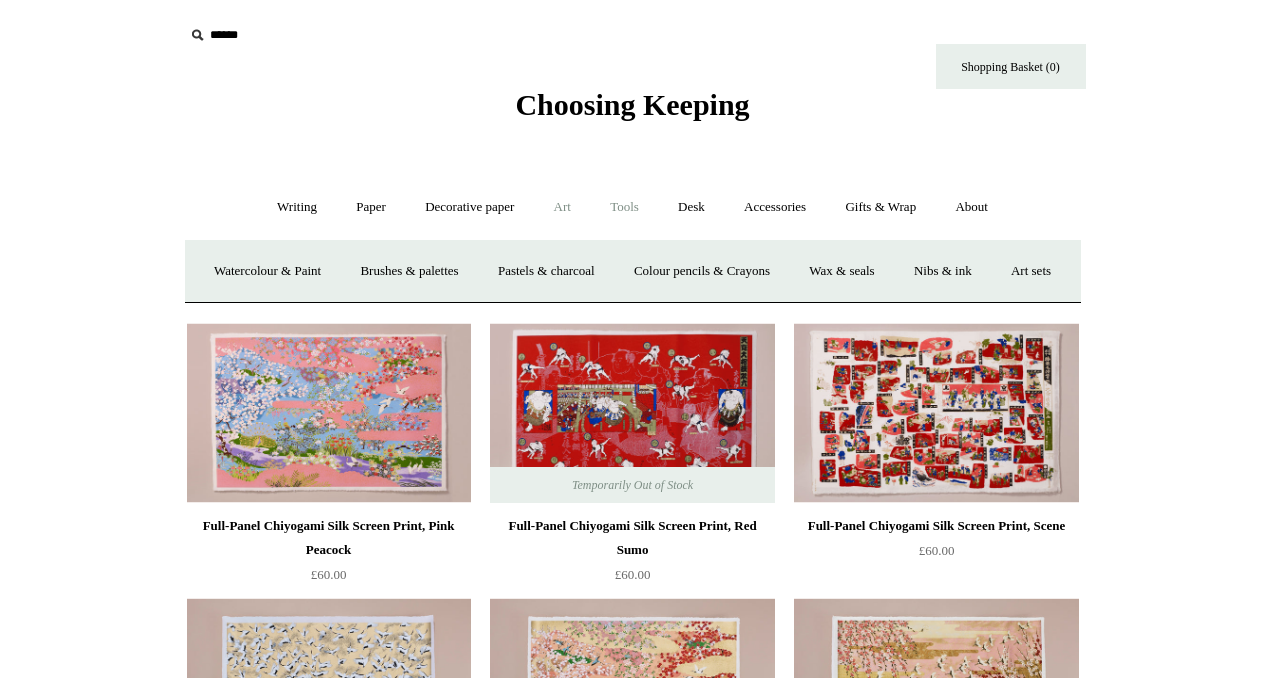 click on "Tools +" at bounding box center (624, 207) 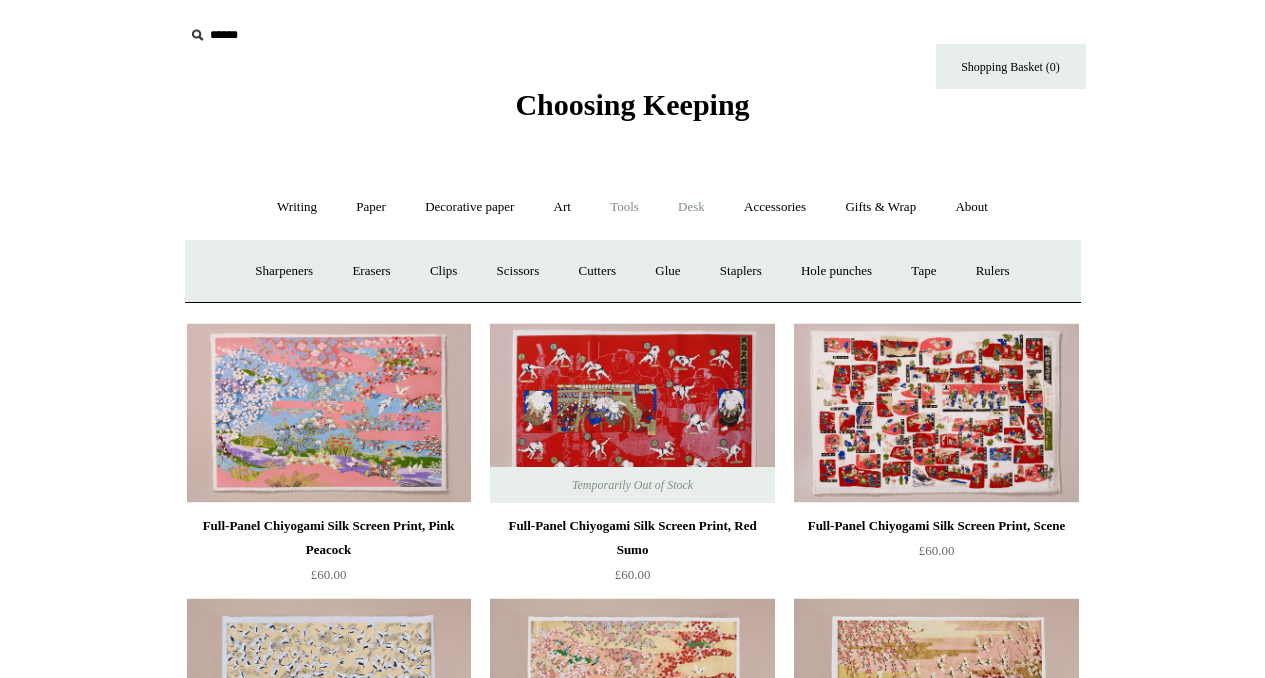 click on "Desk +" at bounding box center (691, 207) 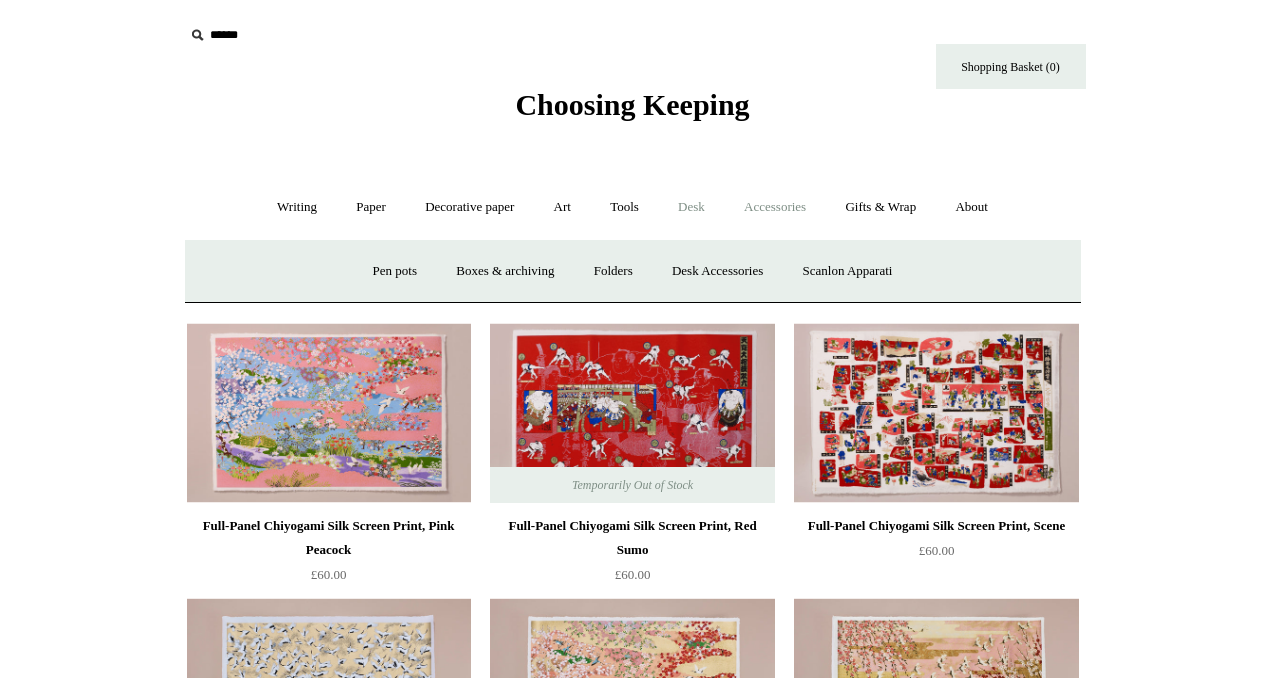 click on "Accessories +" at bounding box center [775, 207] 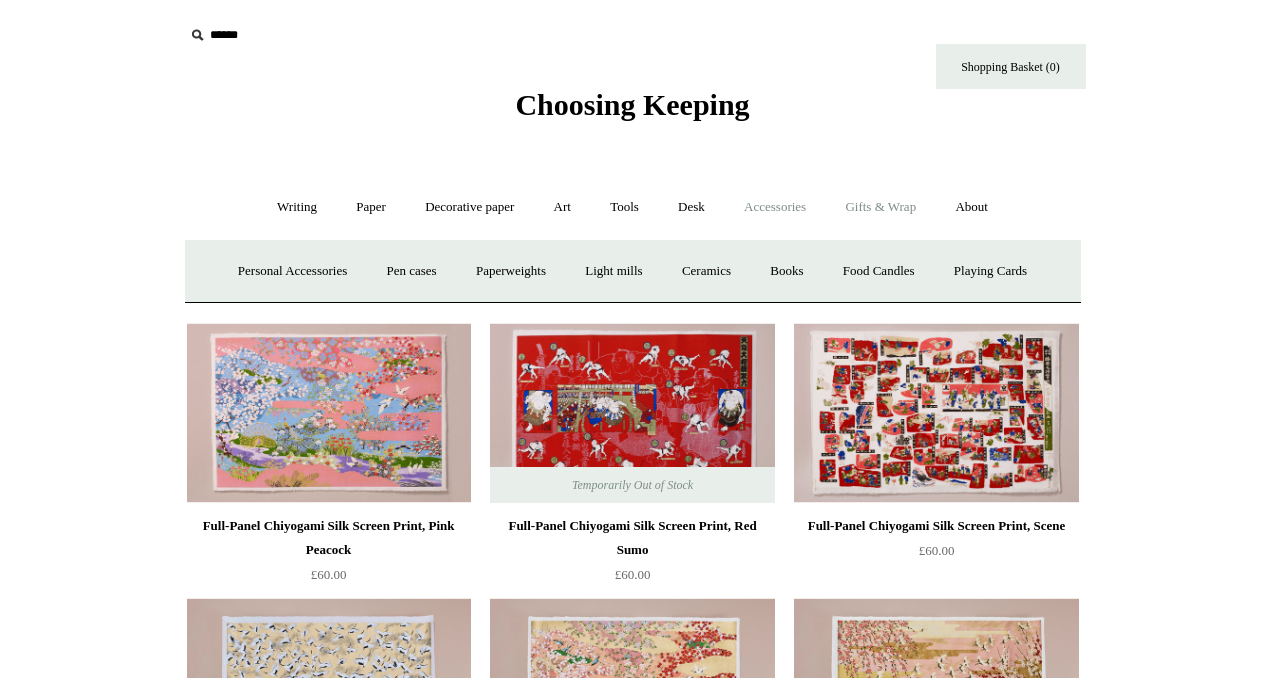 click on "Gifts & Wrap +" at bounding box center (880, 207) 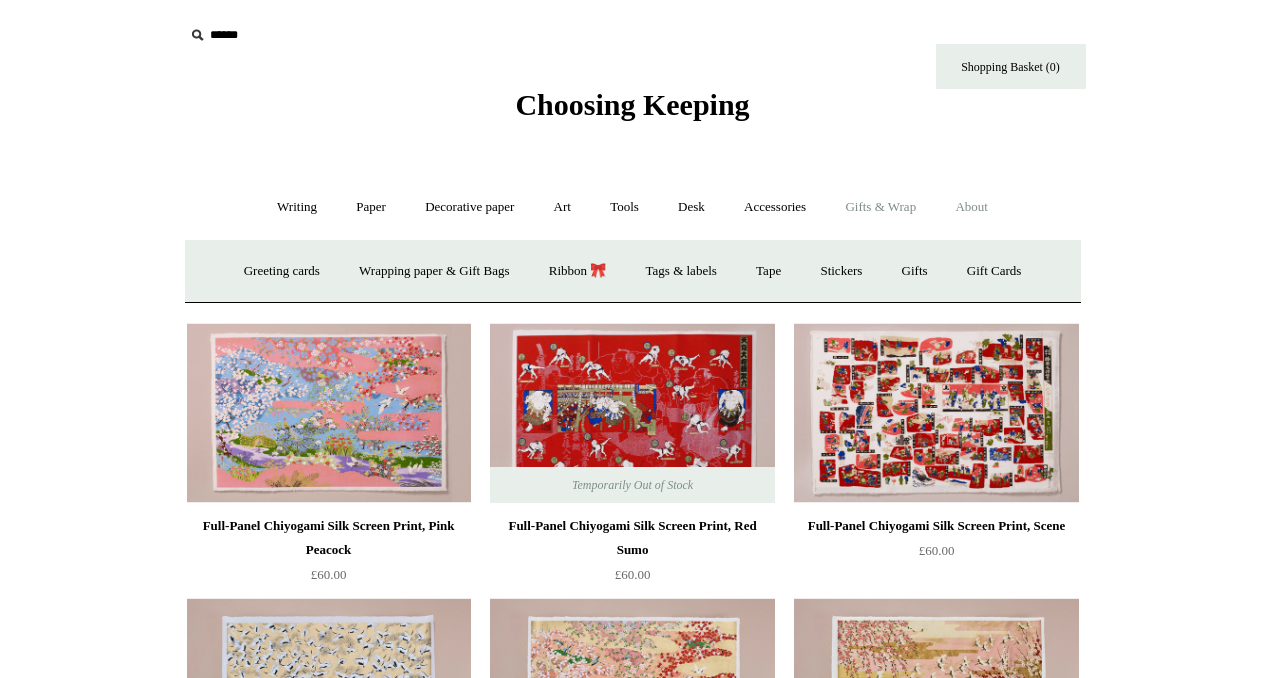 click on "About +" at bounding box center [971, 207] 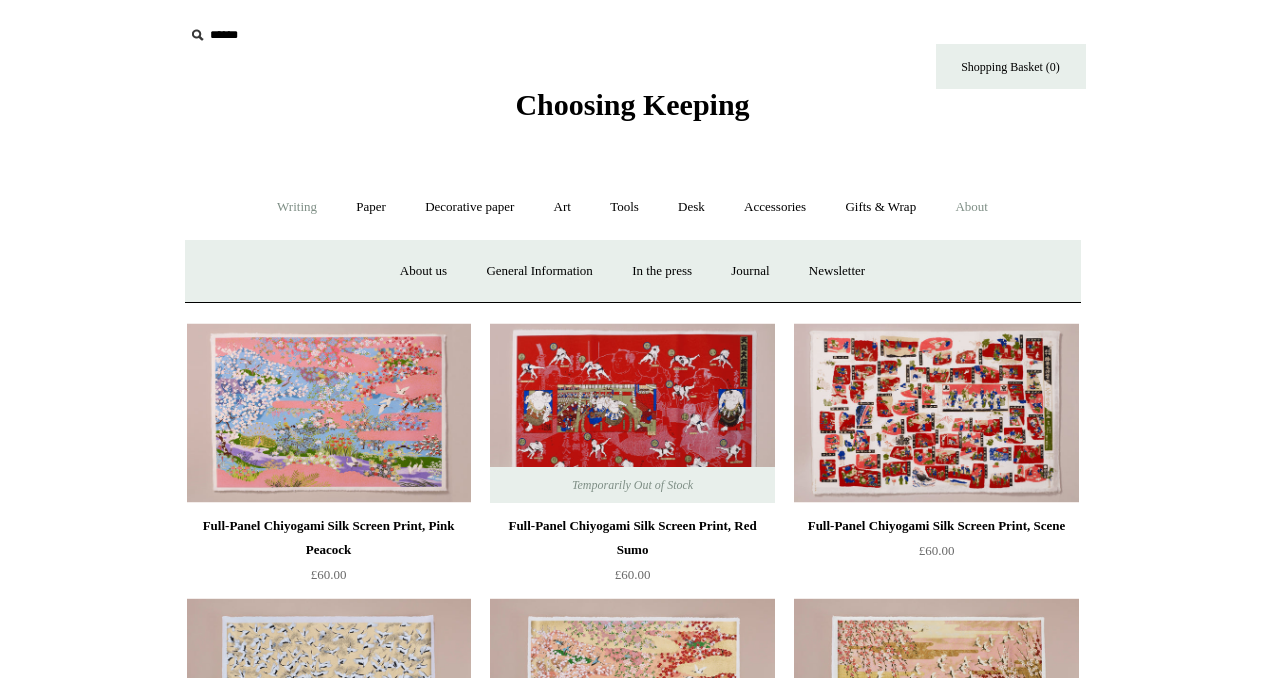 click on "Writing +" at bounding box center (297, 207) 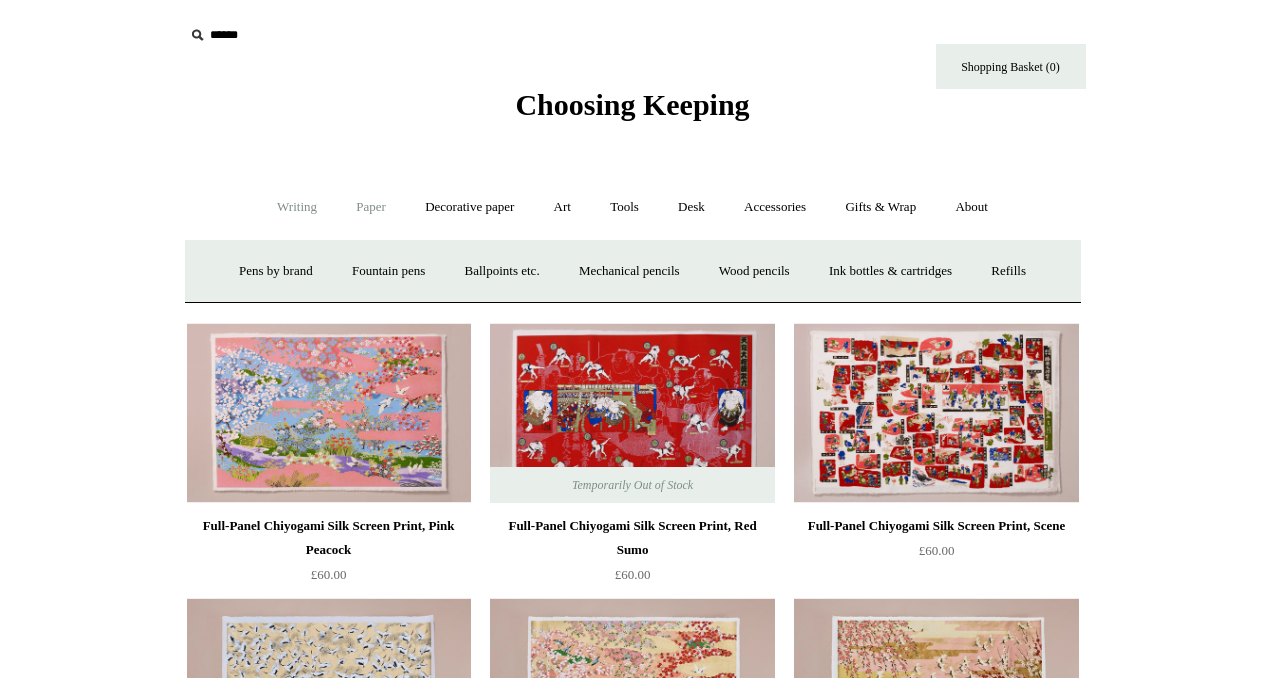 click on "Paper +" at bounding box center (371, 207) 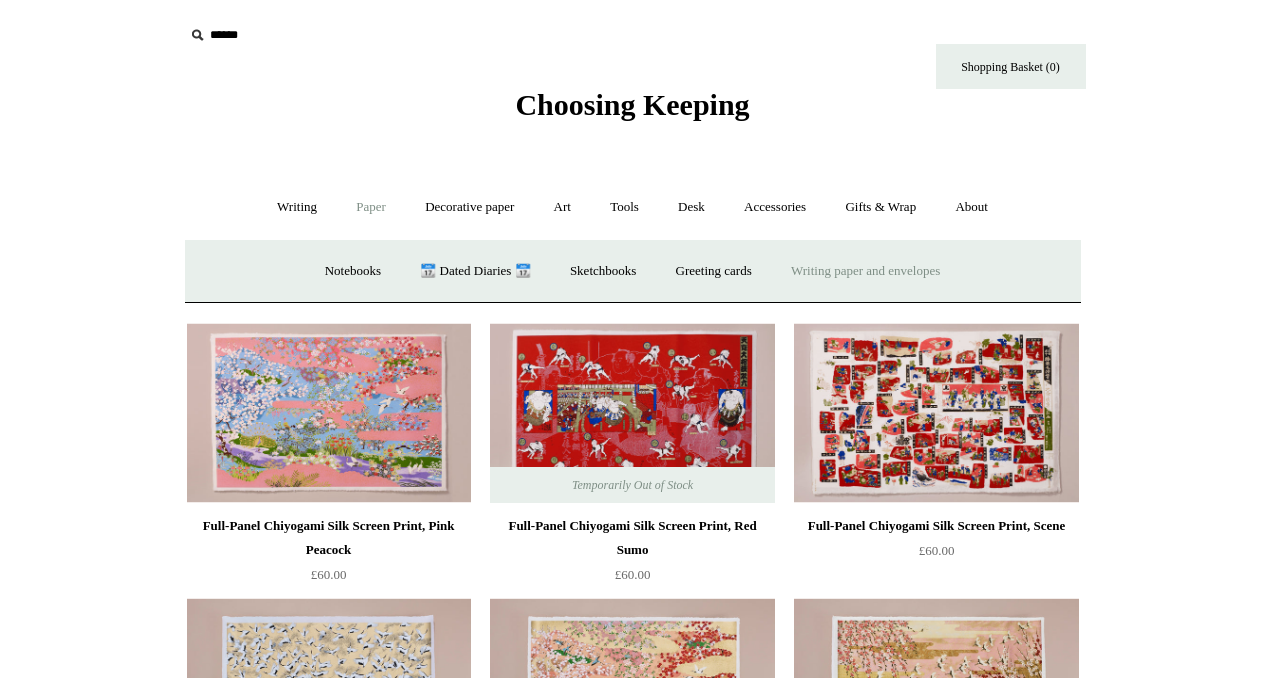 click on "Writing paper and envelopes +" at bounding box center (865, 271) 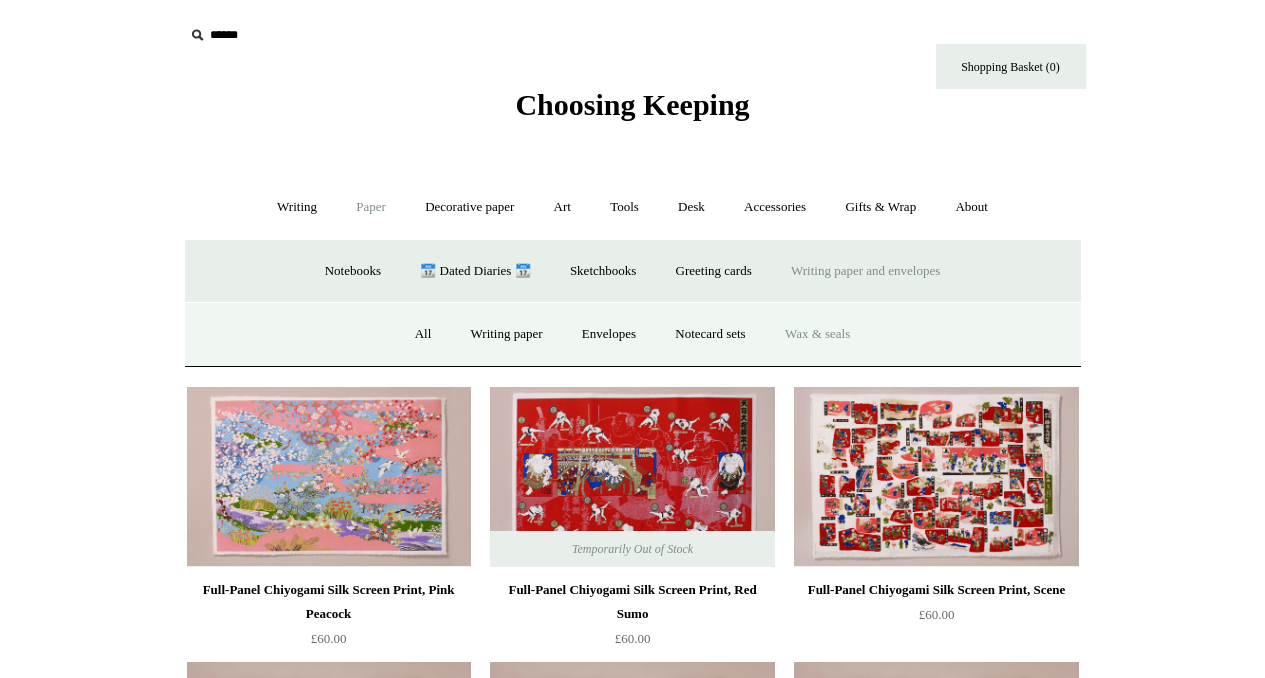 click on "Wax & seals" at bounding box center [817, 334] 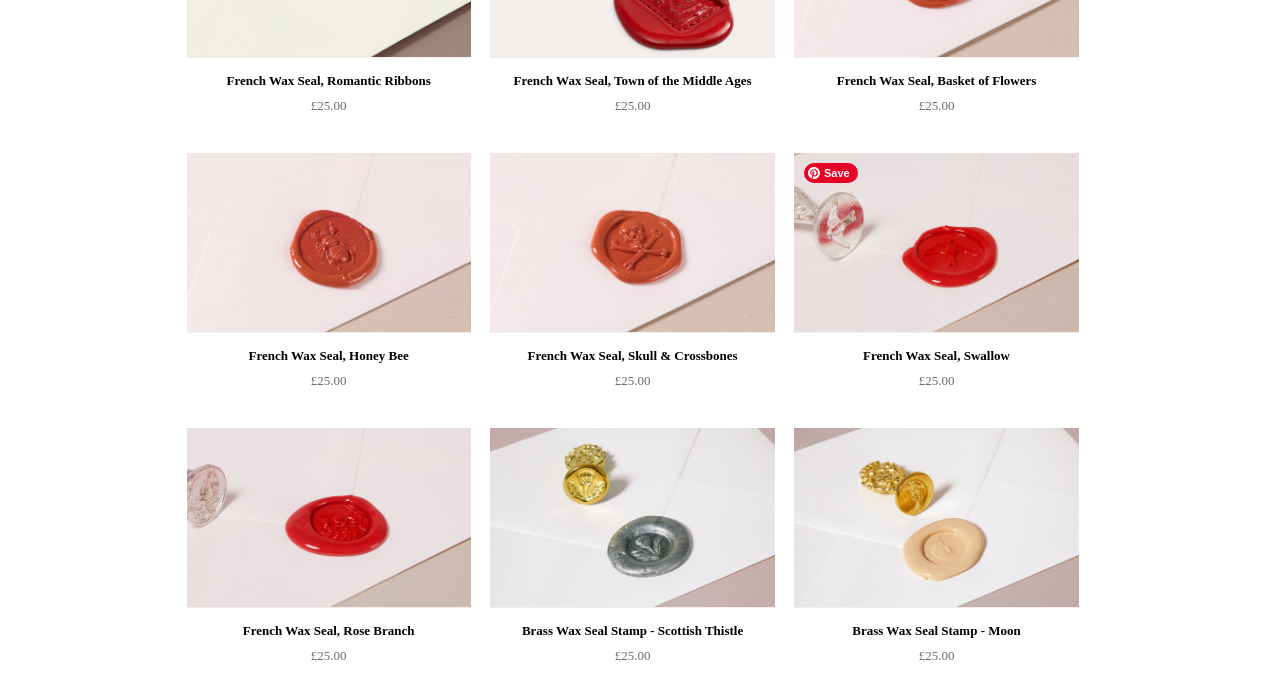 scroll, scrollTop: 0, scrollLeft: 0, axis: both 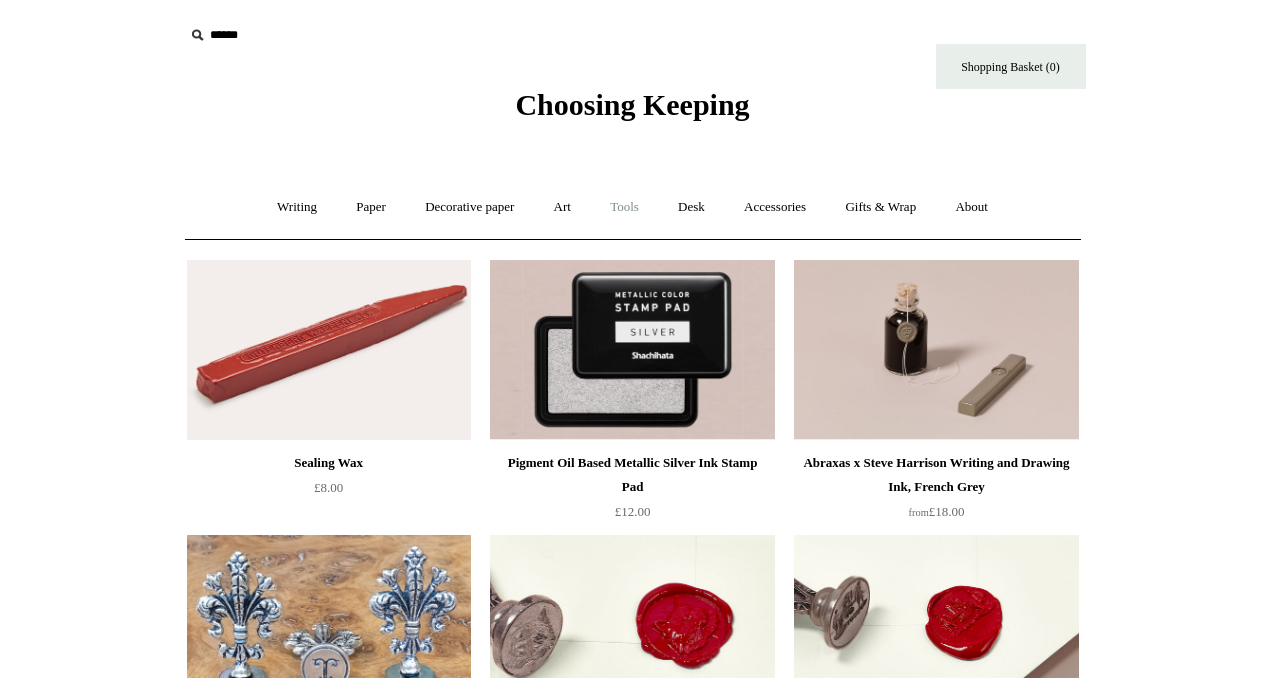 click on "Tools +" at bounding box center [624, 207] 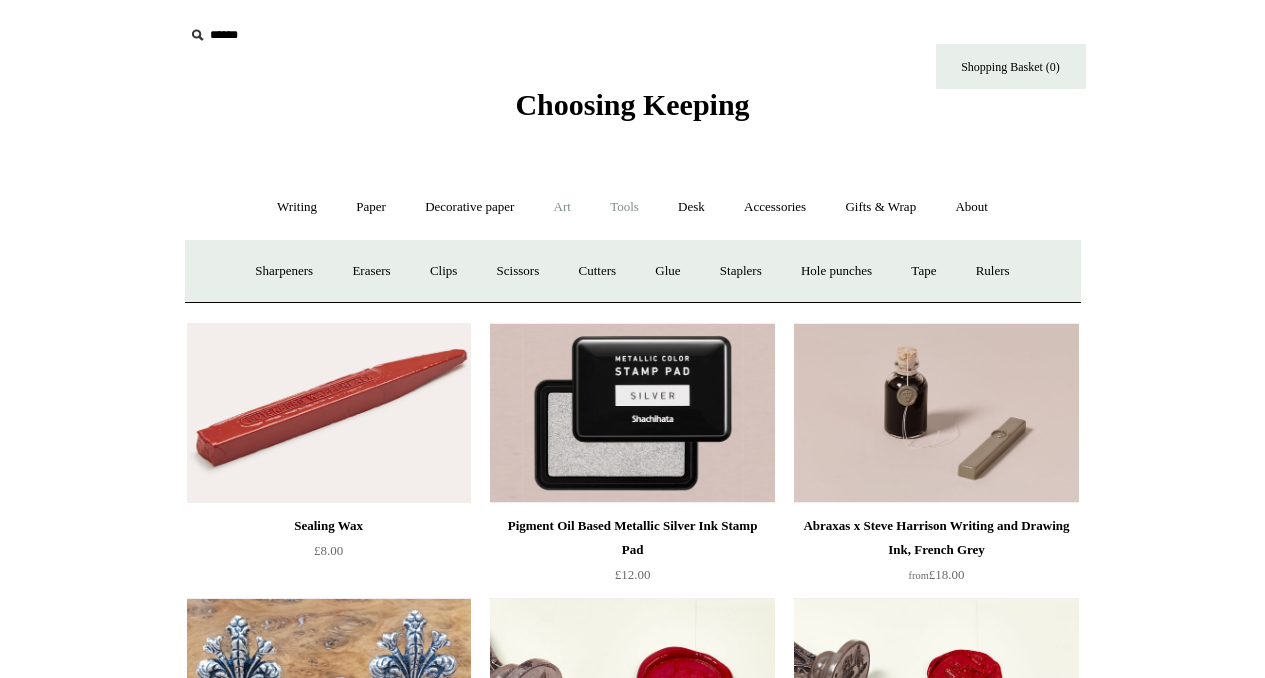click on "Art +" at bounding box center [562, 207] 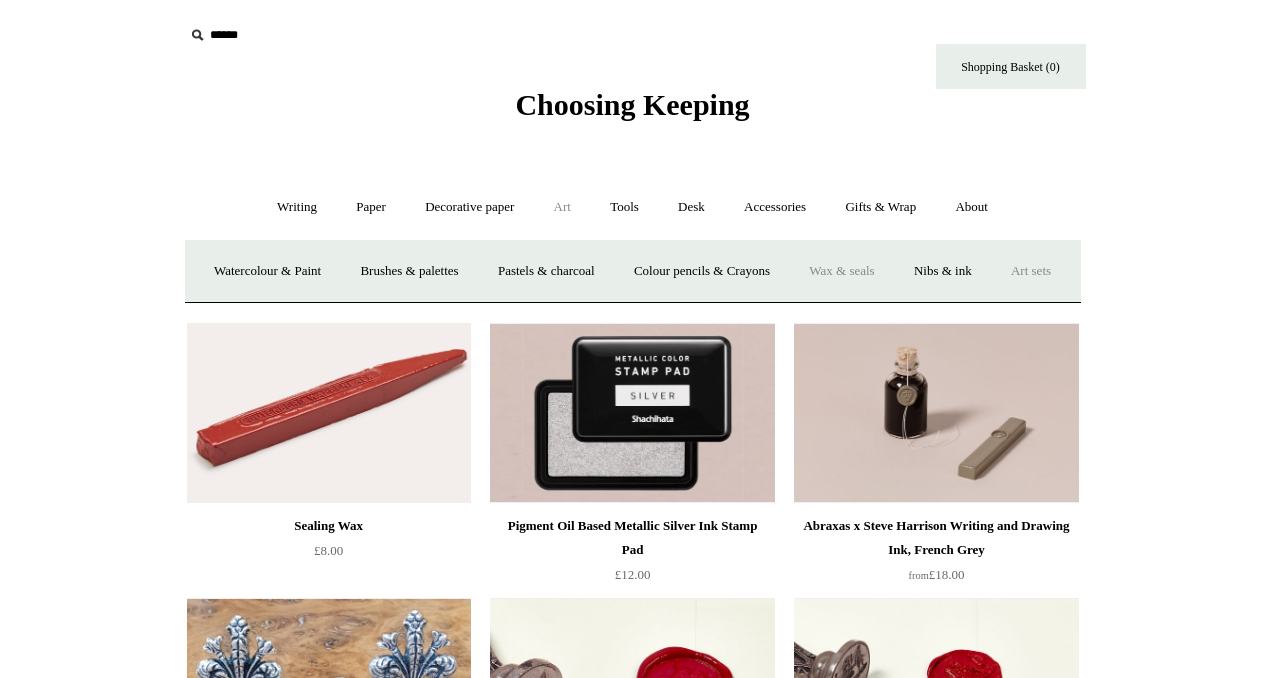 click on "Art sets" at bounding box center (1031, 271) 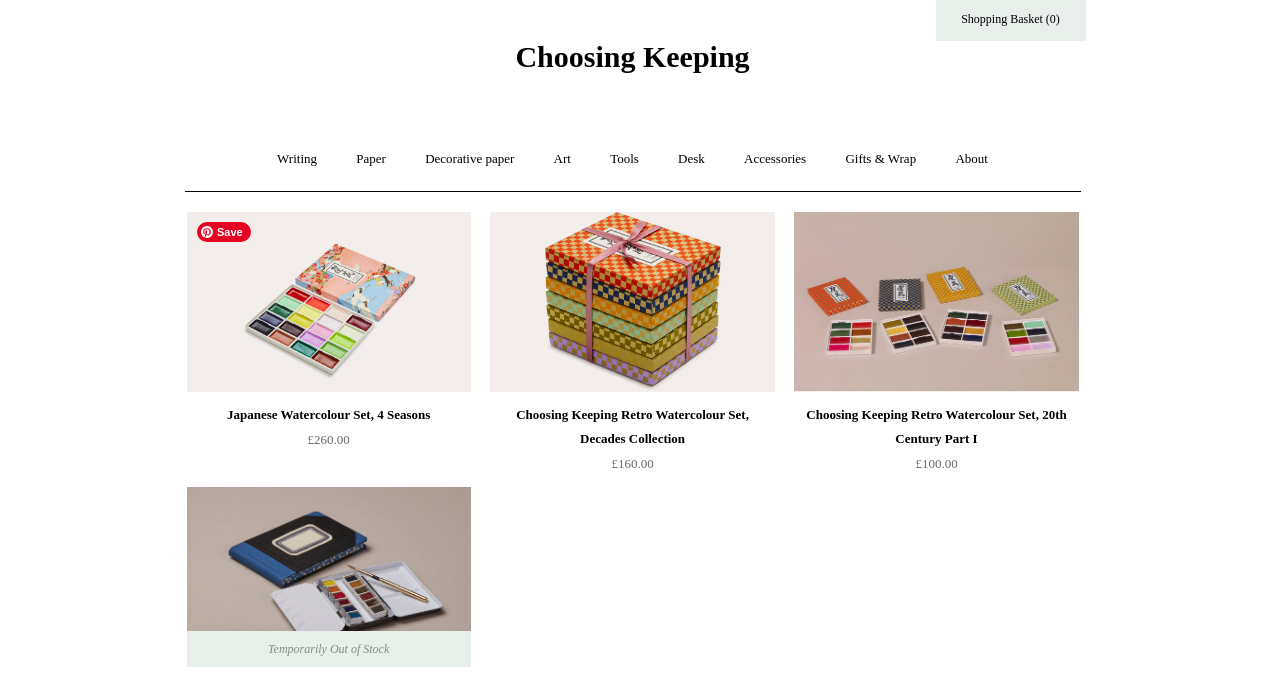 scroll, scrollTop: 0, scrollLeft: 0, axis: both 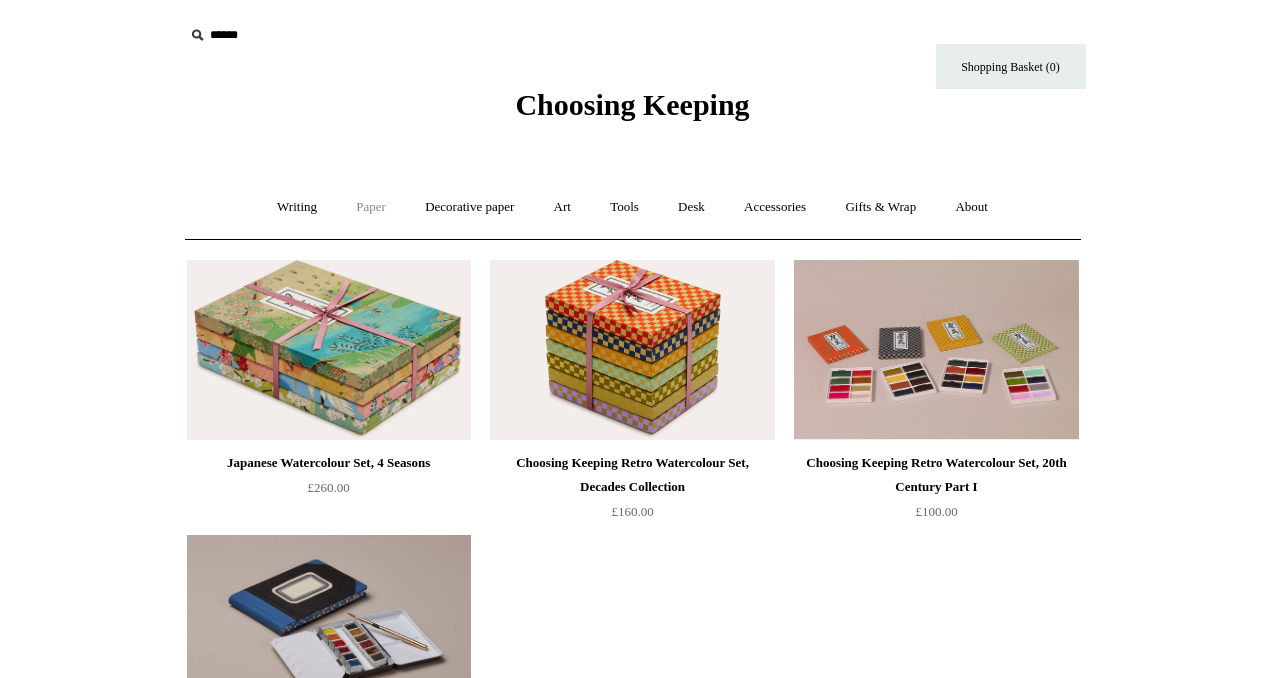 click on "Paper +" at bounding box center (371, 207) 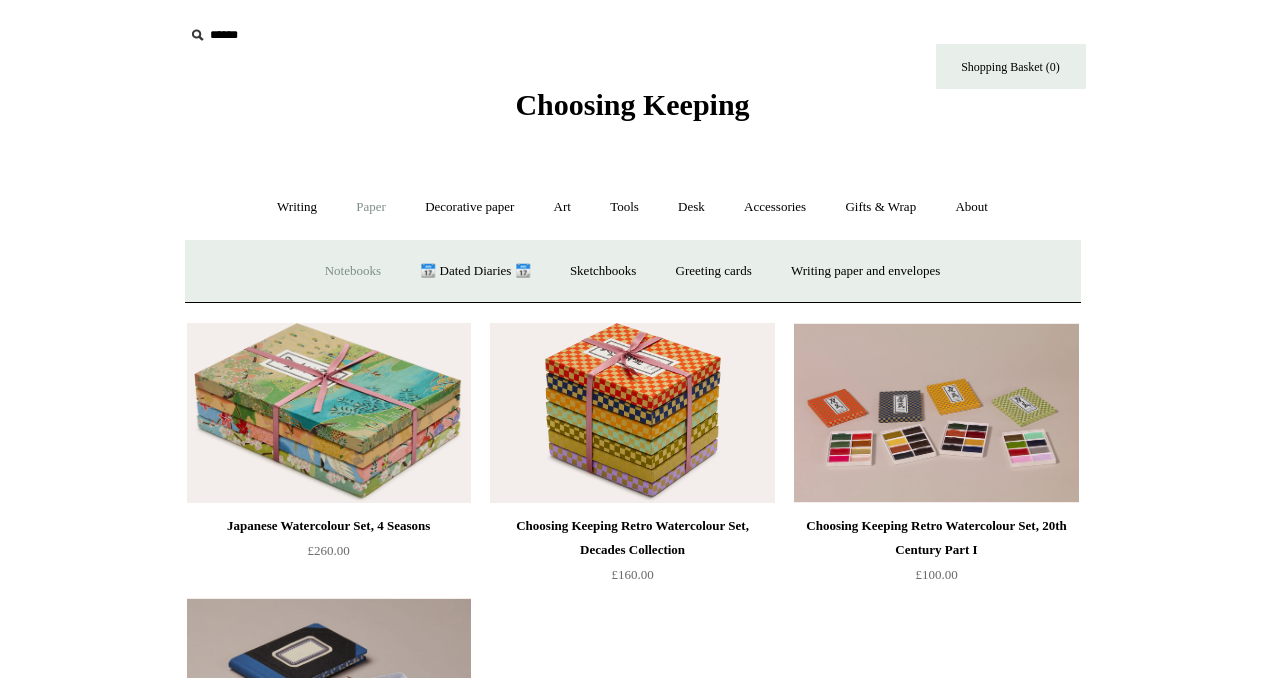 click on "Notebooks +" at bounding box center (353, 271) 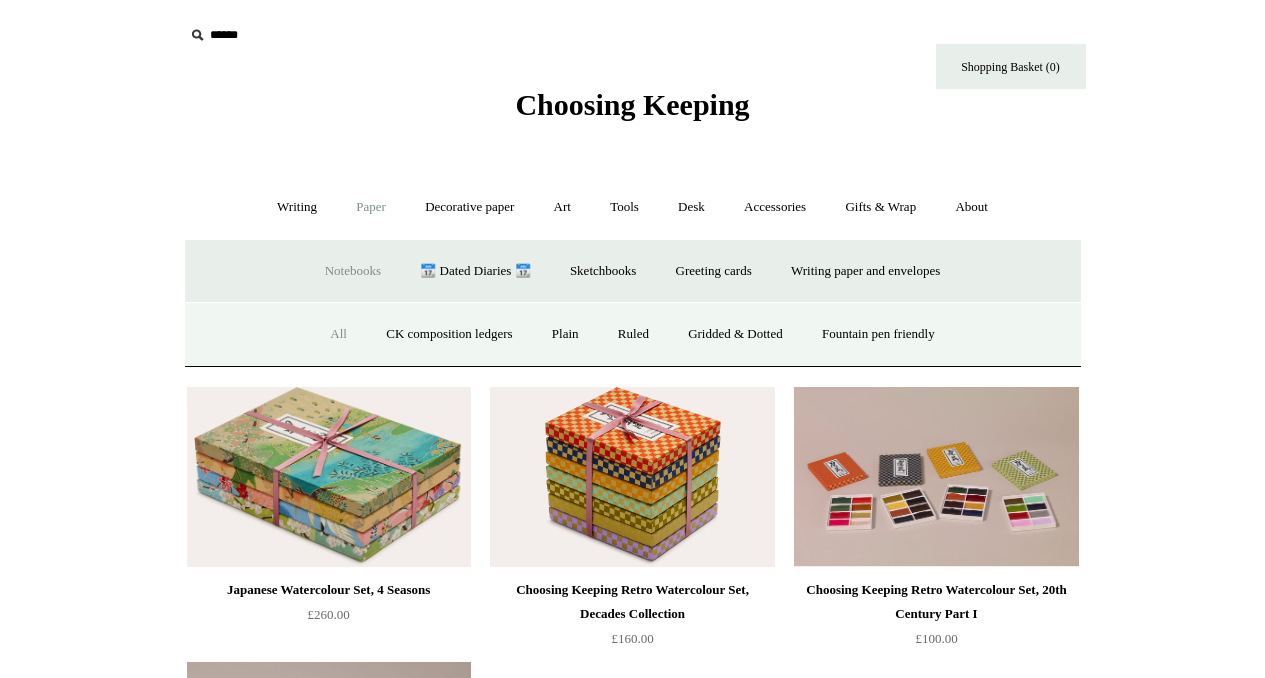 click on "All" at bounding box center (338, 334) 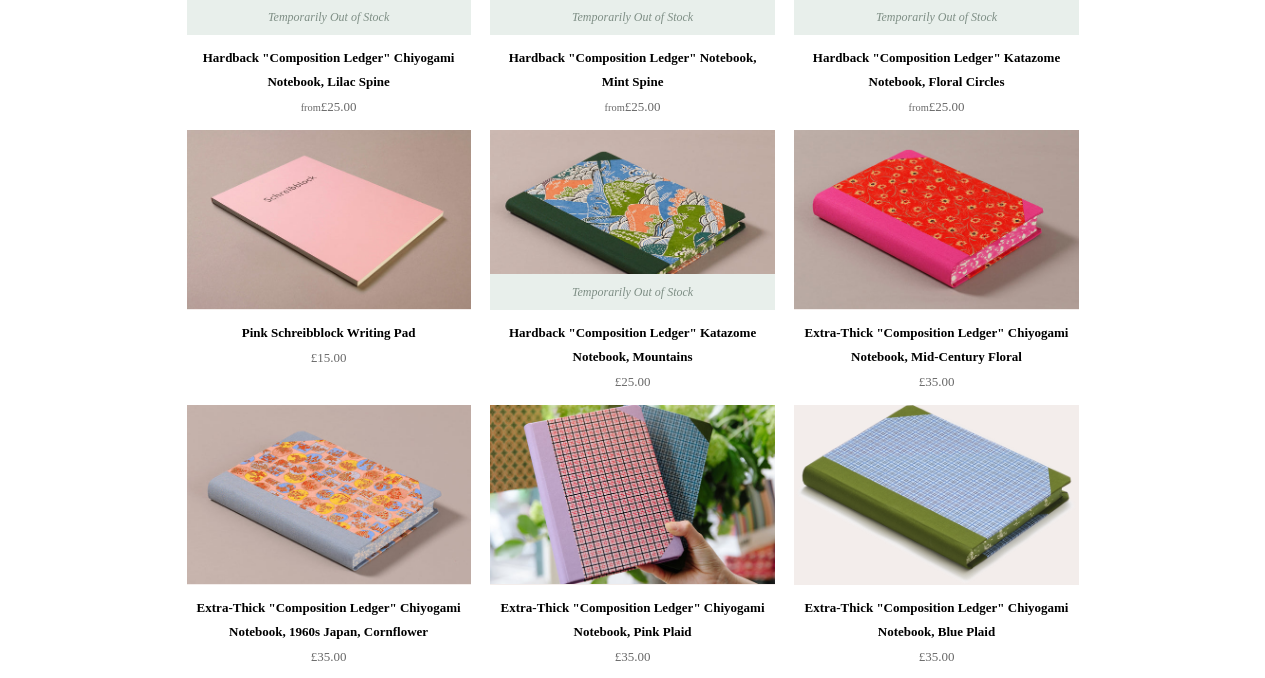 scroll, scrollTop: 1517, scrollLeft: 0, axis: vertical 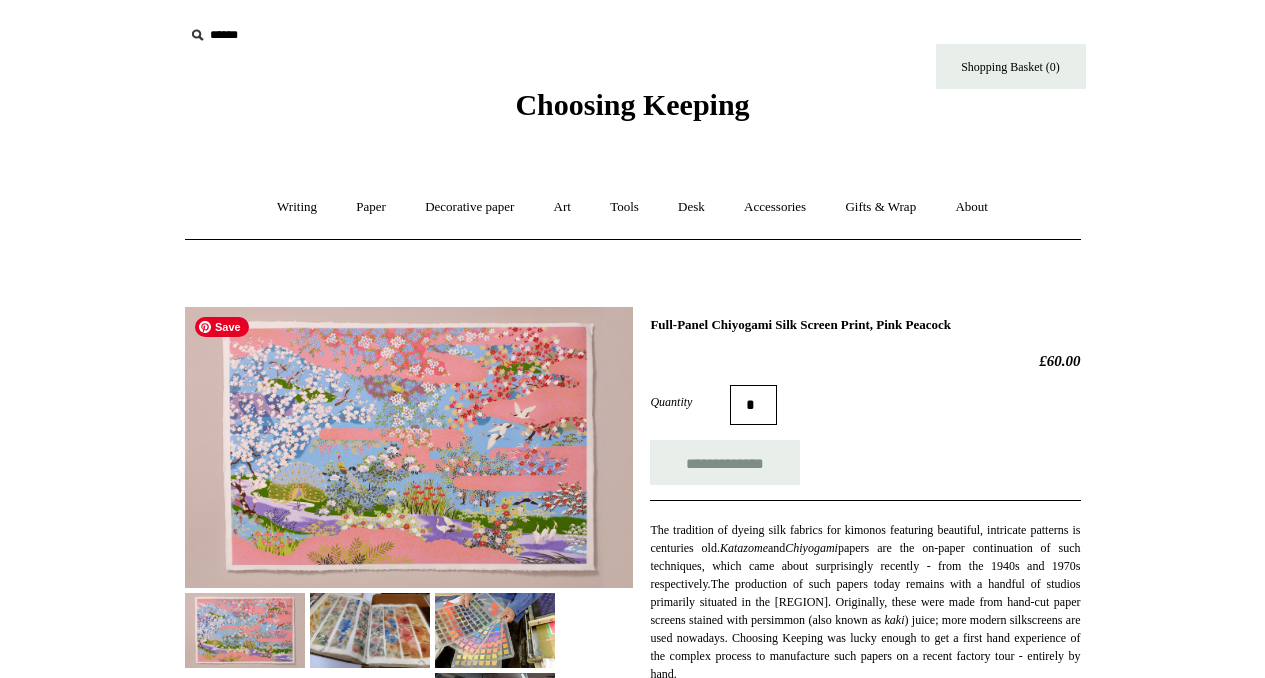 click at bounding box center (409, 447) 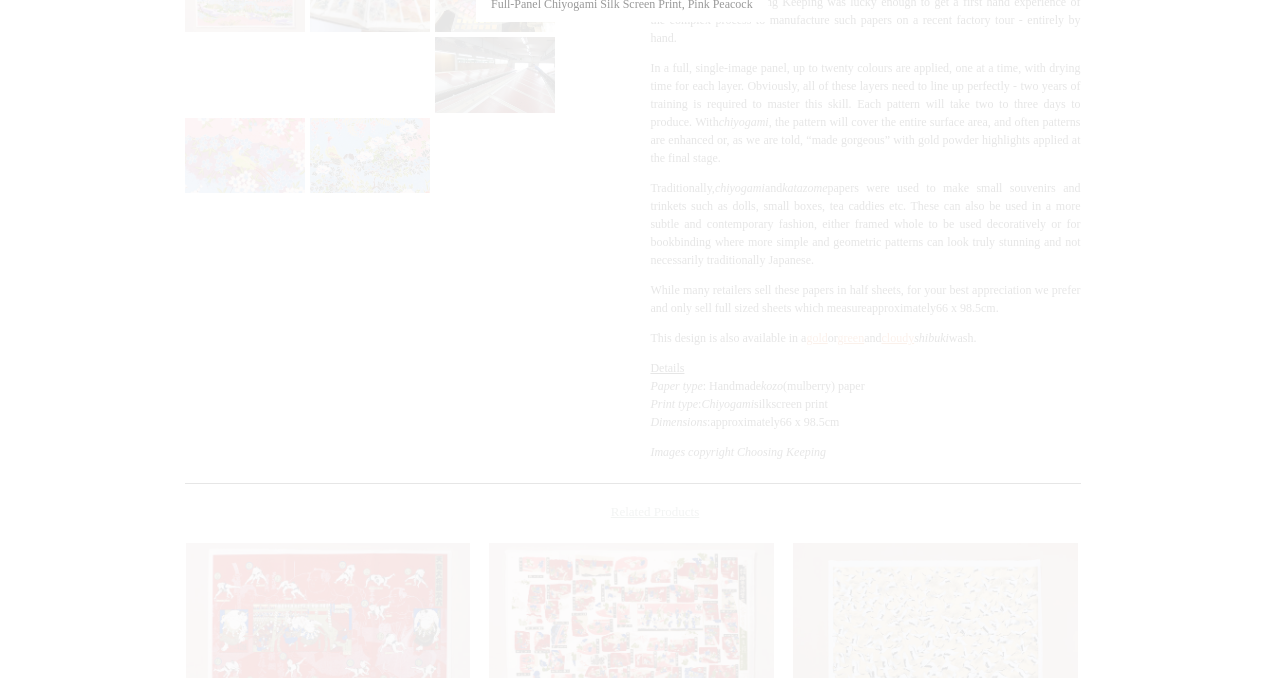 scroll, scrollTop: 705, scrollLeft: 0, axis: vertical 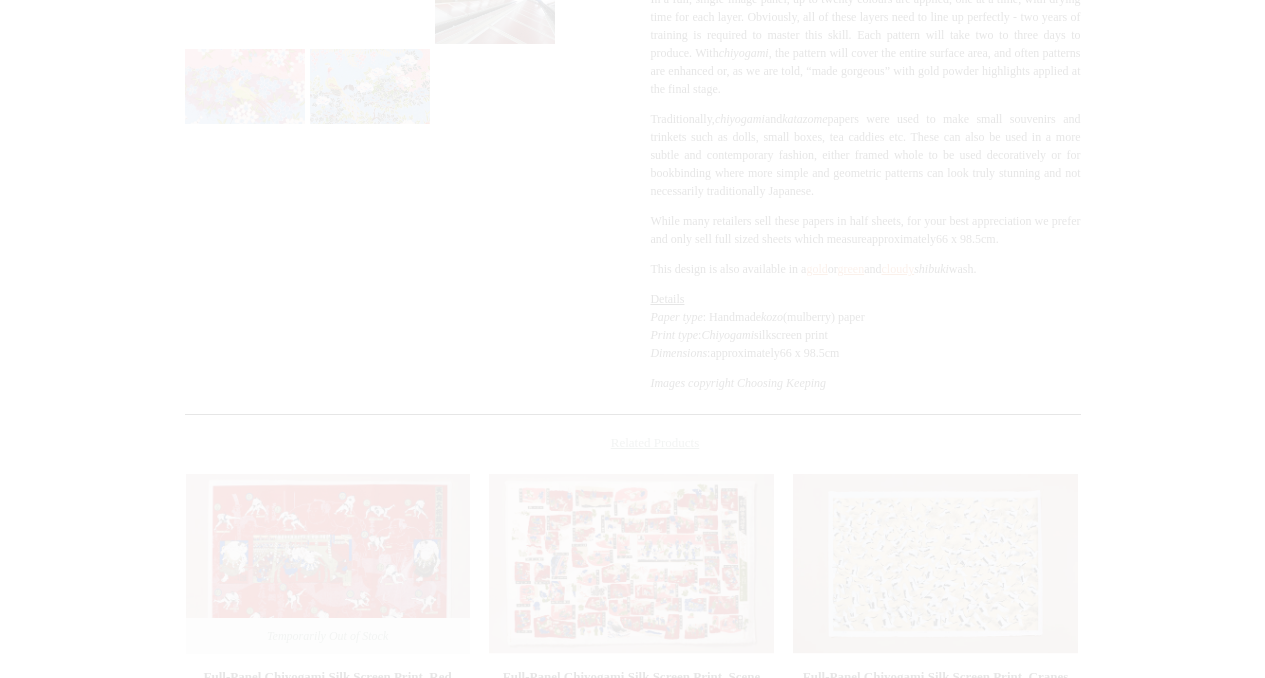 click at bounding box center [632, 192] 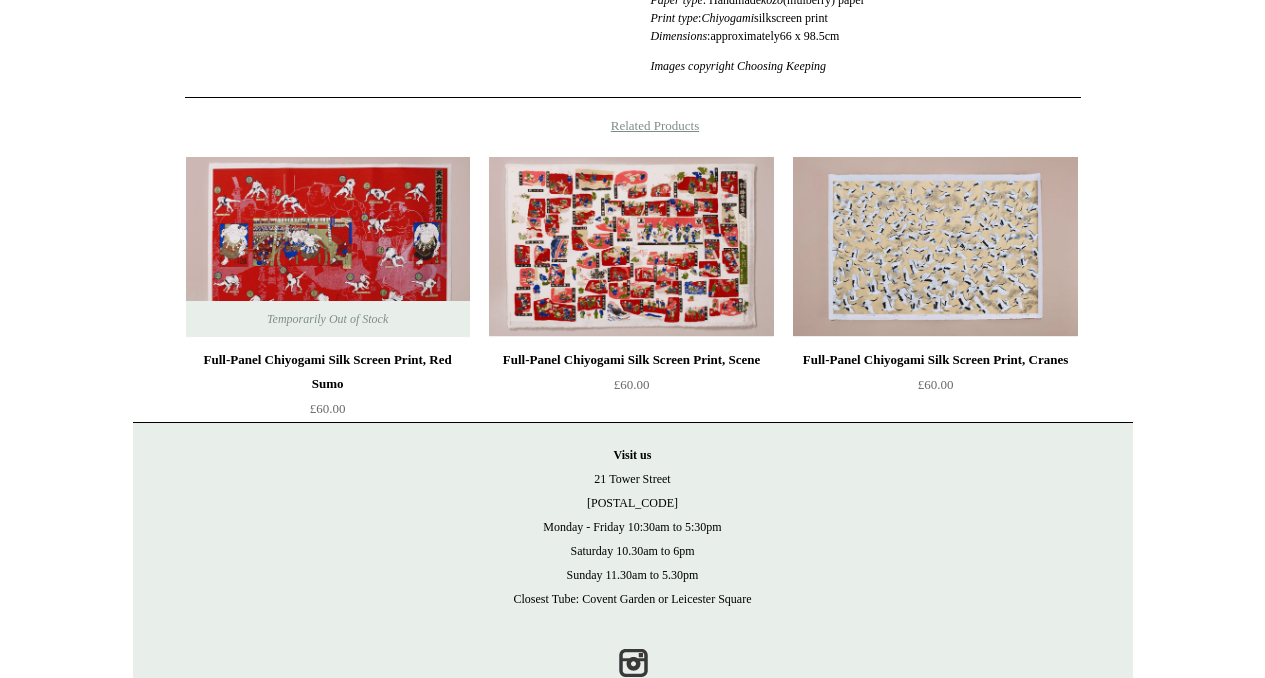 scroll, scrollTop: 1024, scrollLeft: 0, axis: vertical 